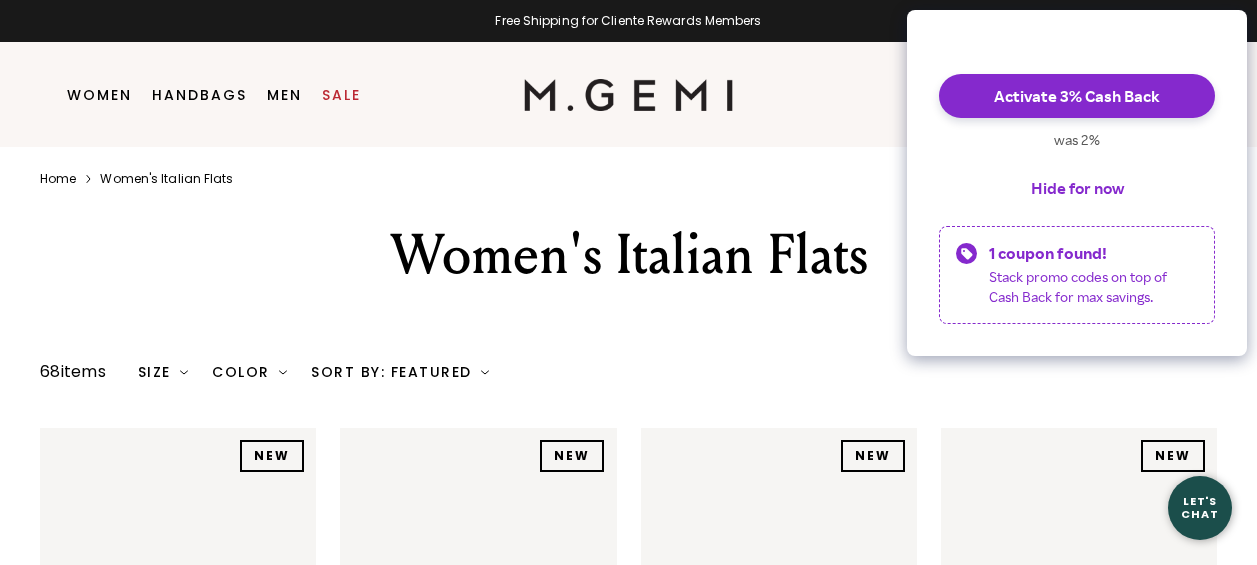 scroll, scrollTop: 0, scrollLeft: 0, axis: both 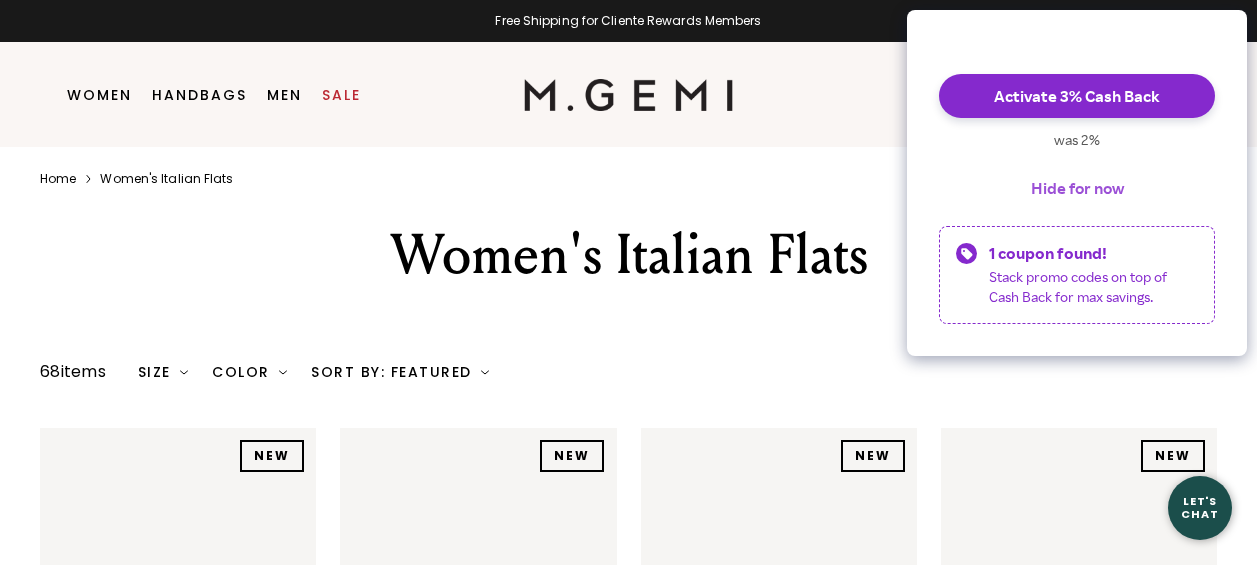 click on "Hide for now" at bounding box center [1077, 188] 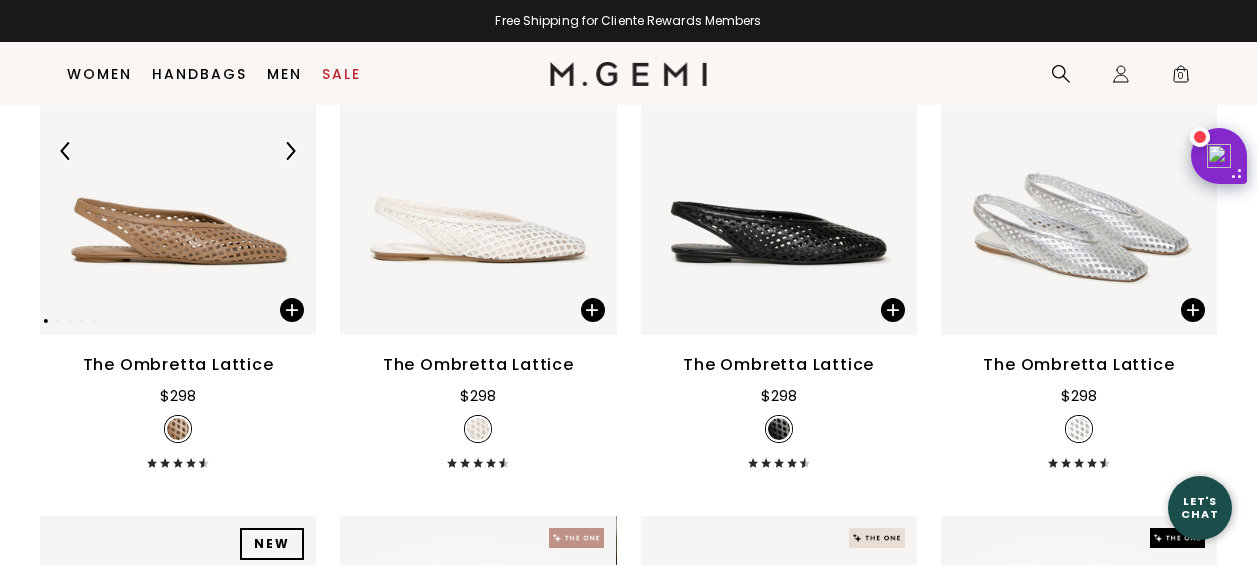 scroll, scrollTop: 440, scrollLeft: 0, axis: vertical 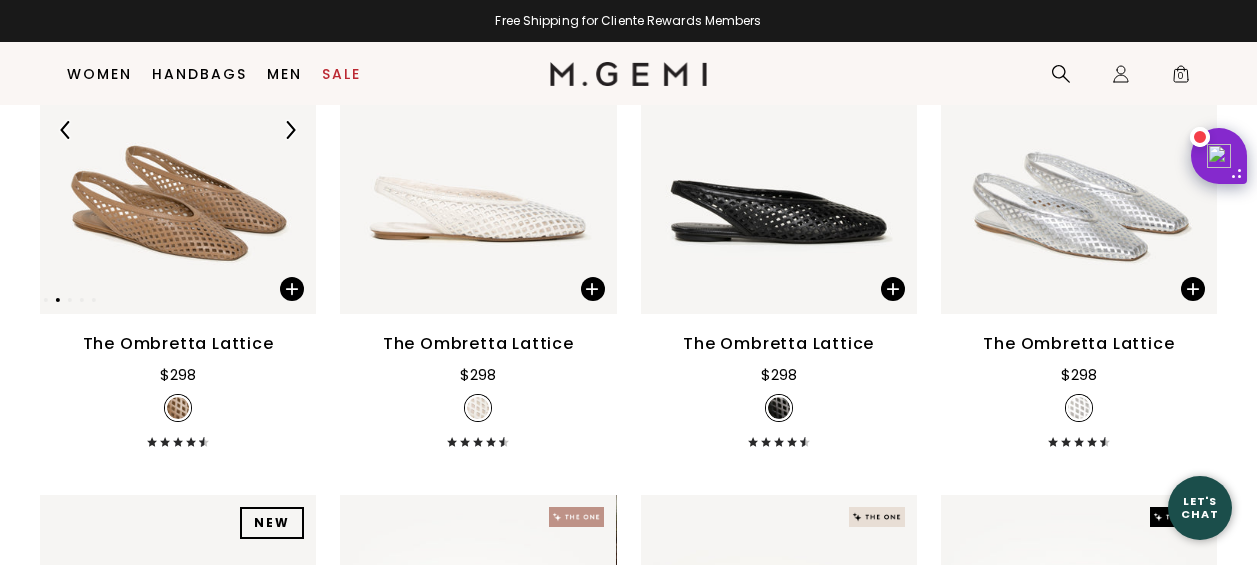click at bounding box center [178, 130] 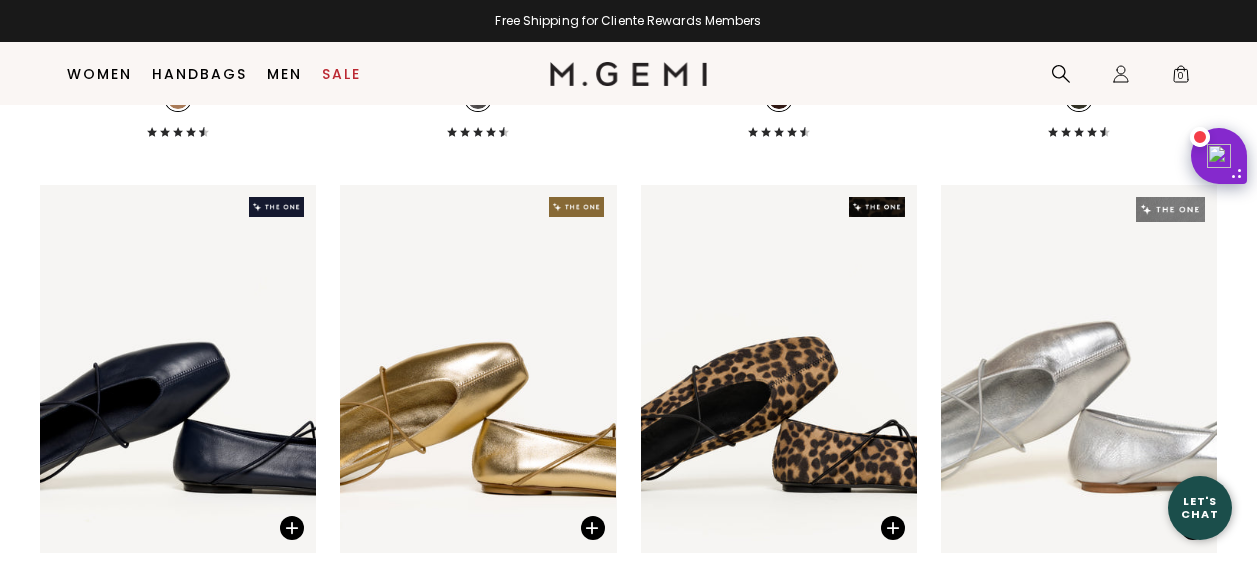 scroll, scrollTop: 1931, scrollLeft: 0, axis: vertical 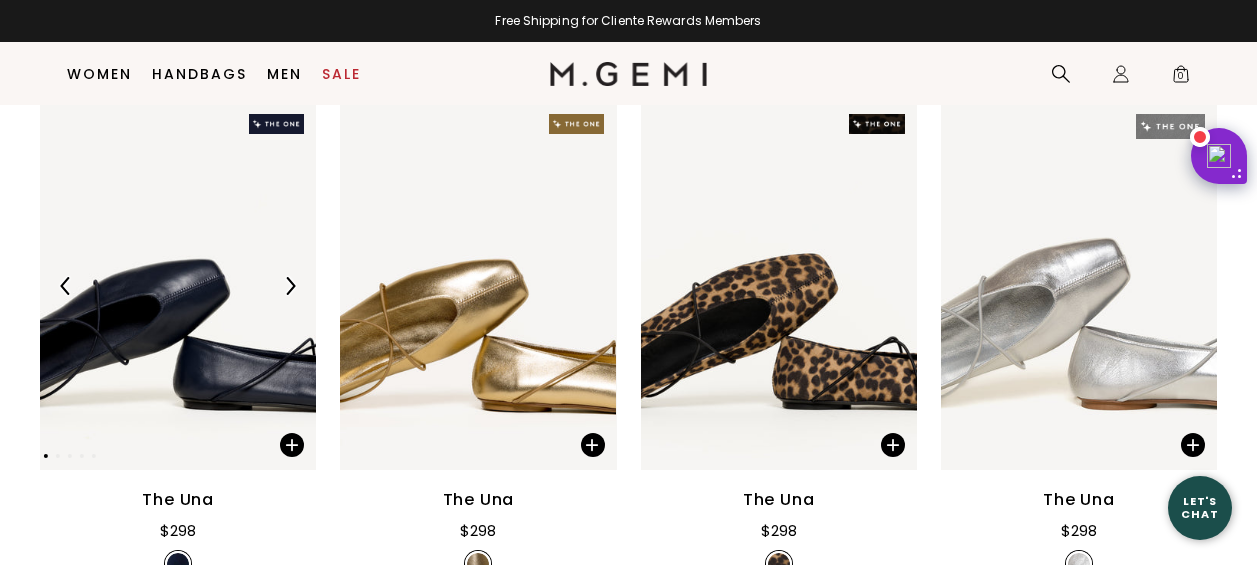 click at bounding box center (178, 286) 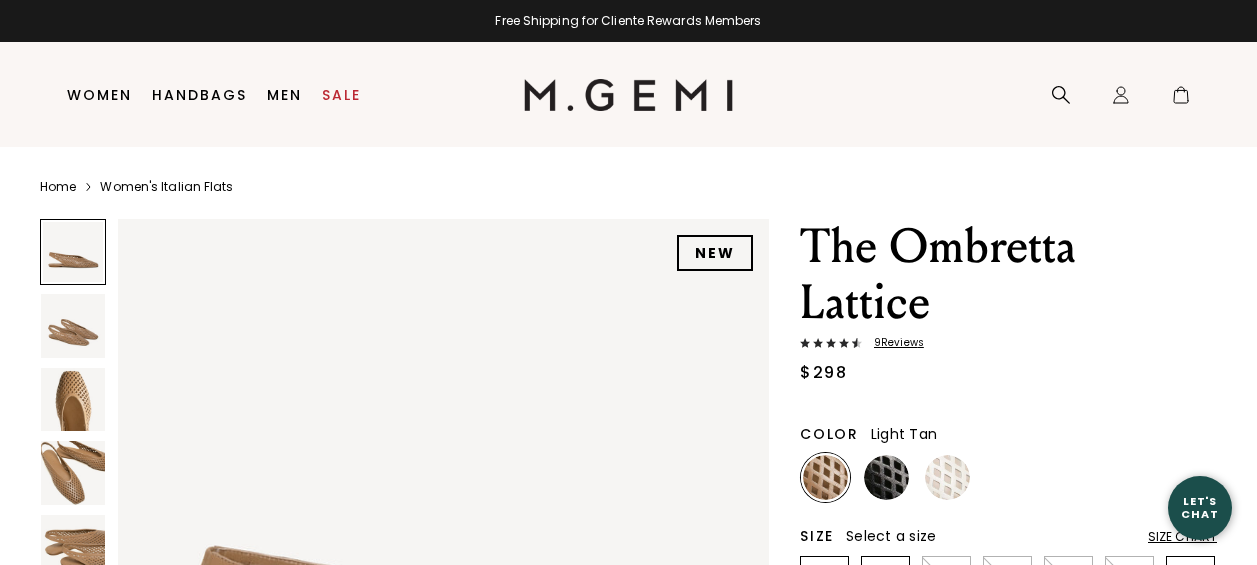 scroll, scrollTop: 0, scrollLeft: 0, axis: both 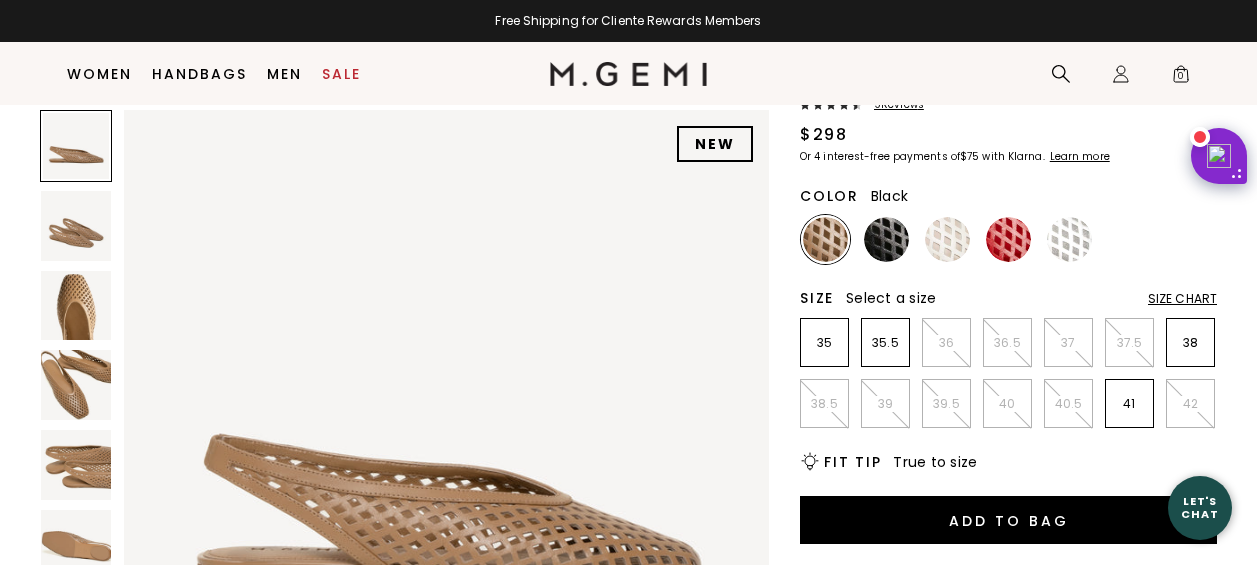 click at bounding box center (886, 239) 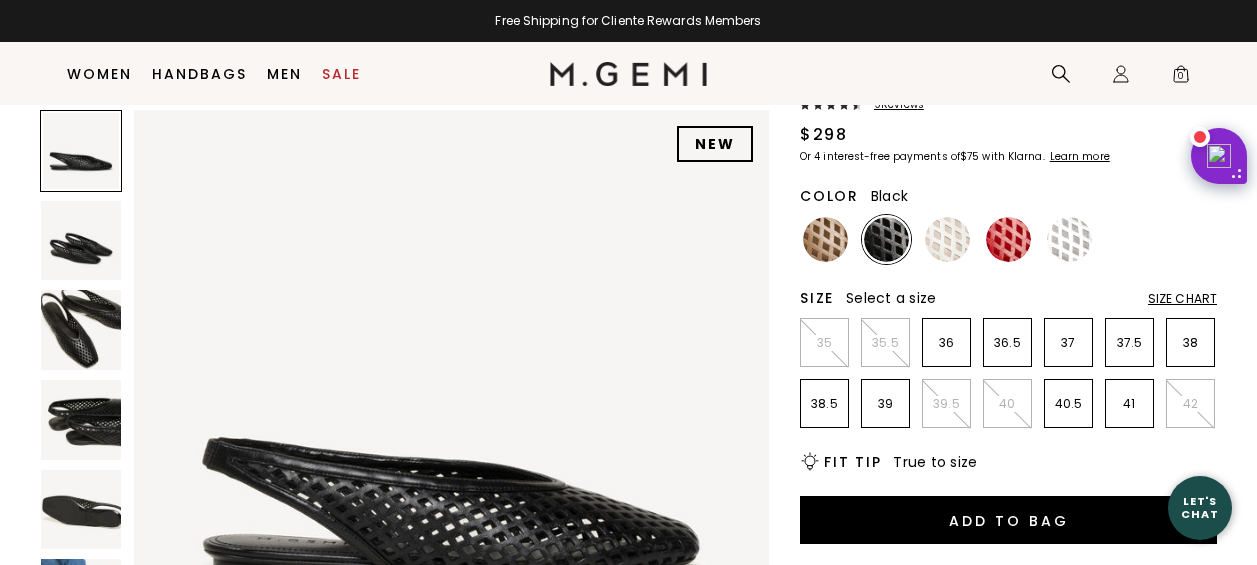 scroll, scrollTop: 0, scrollLeft: 0, axis: both 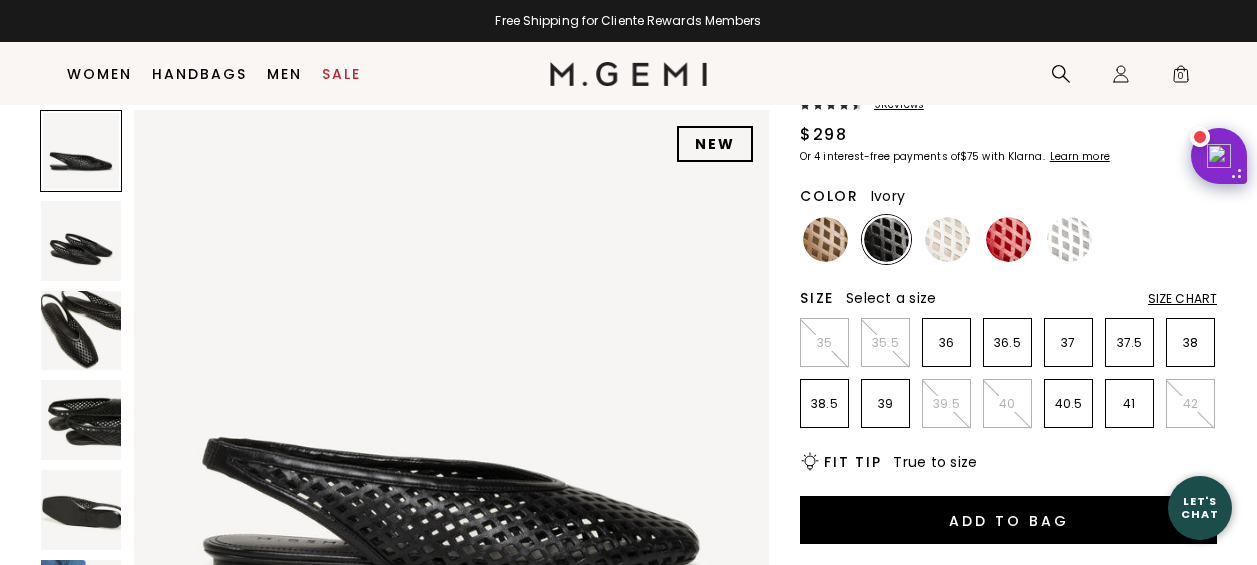click at bounding box center [947, 239] 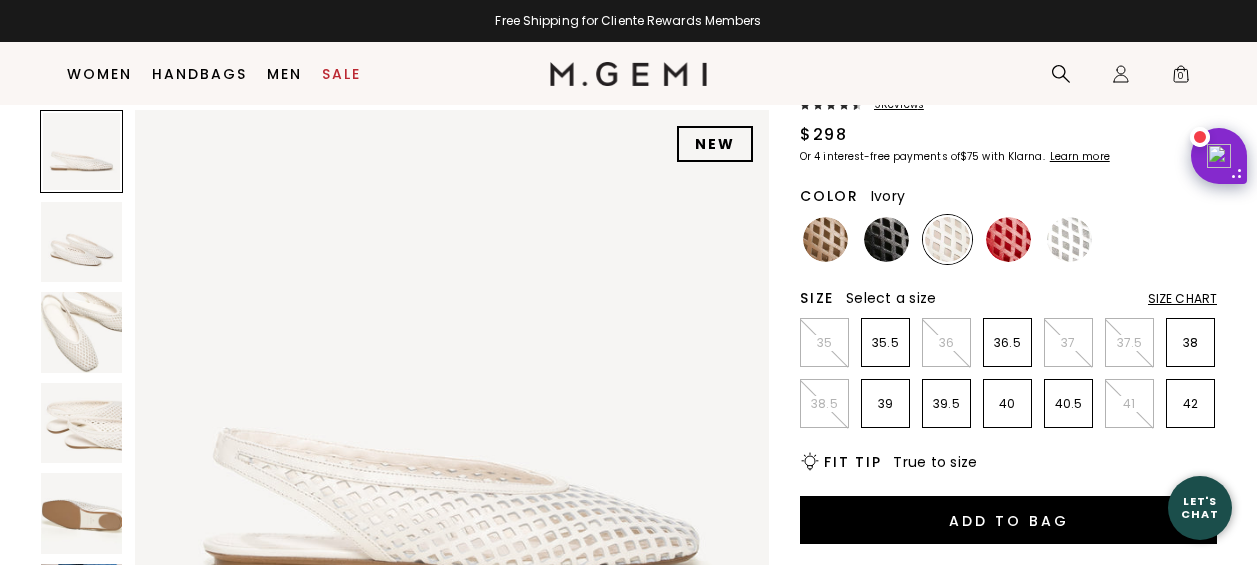 scroll, scrollTop: 0, scrollLeft: 0, axis: both 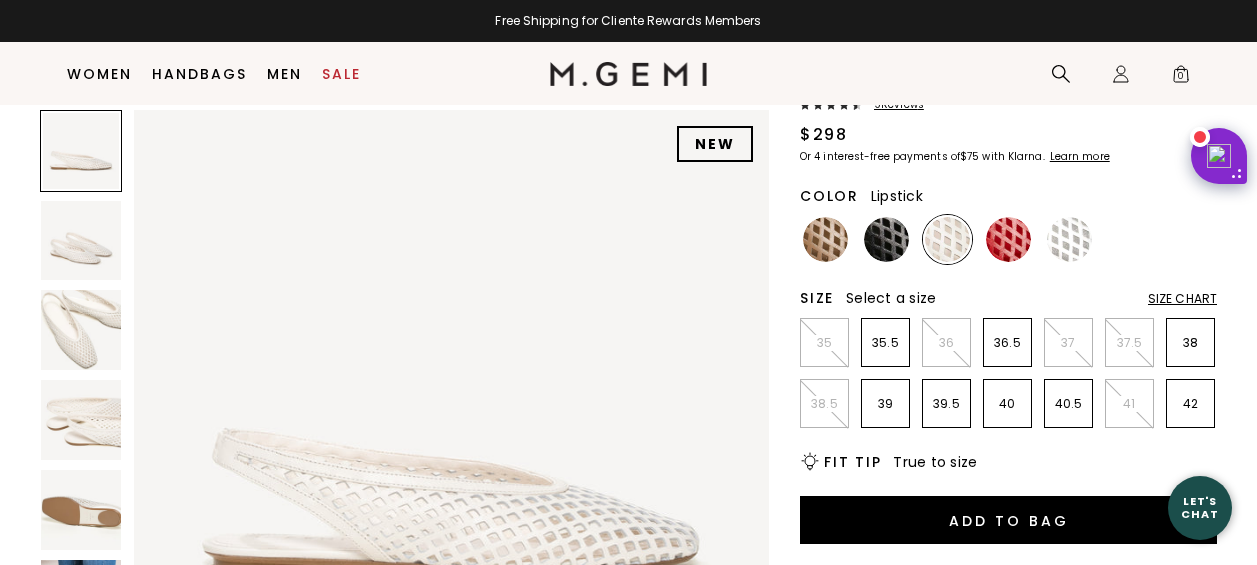 click at bounding box center [1008, 239] 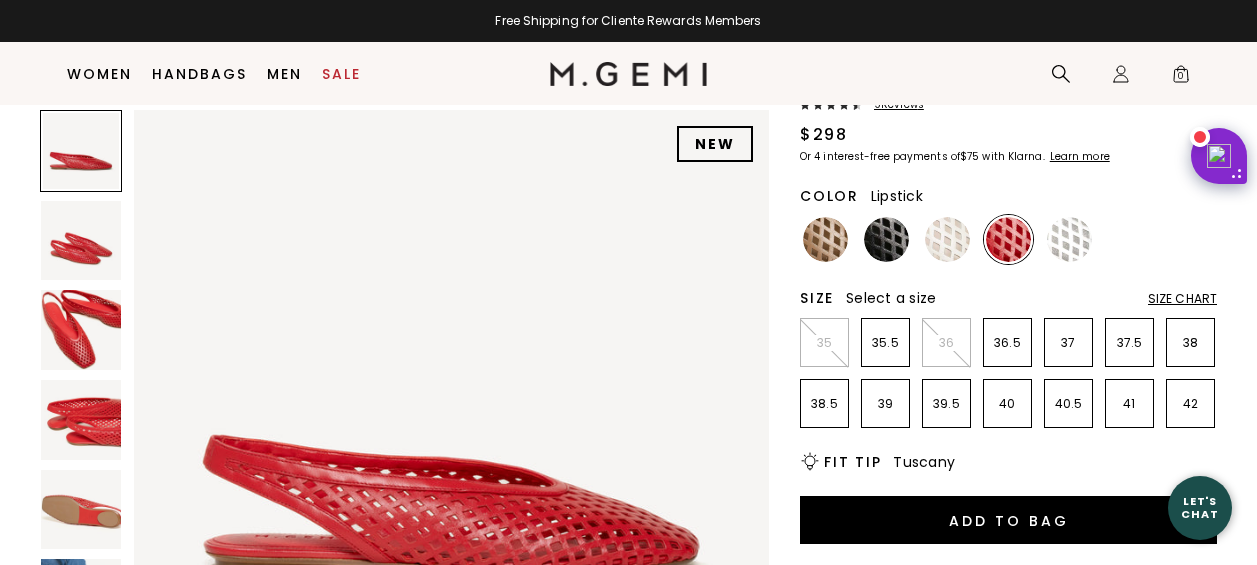 scroll, scrollTop: 0, scrollLeft: 0, axis: both 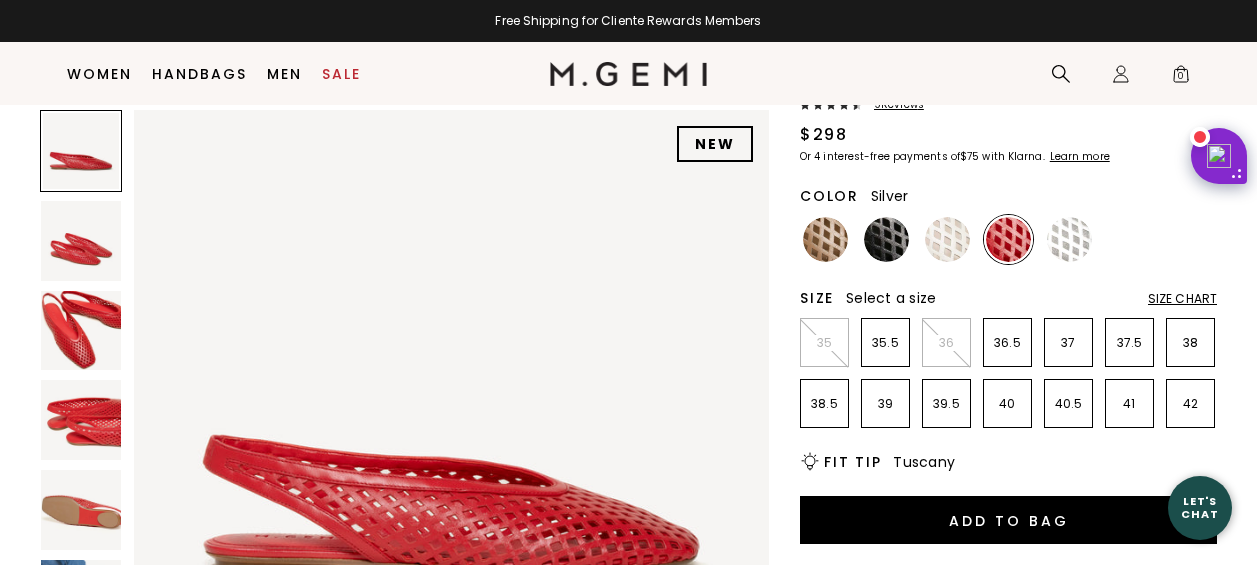 click at bounding box center [1069, 239] 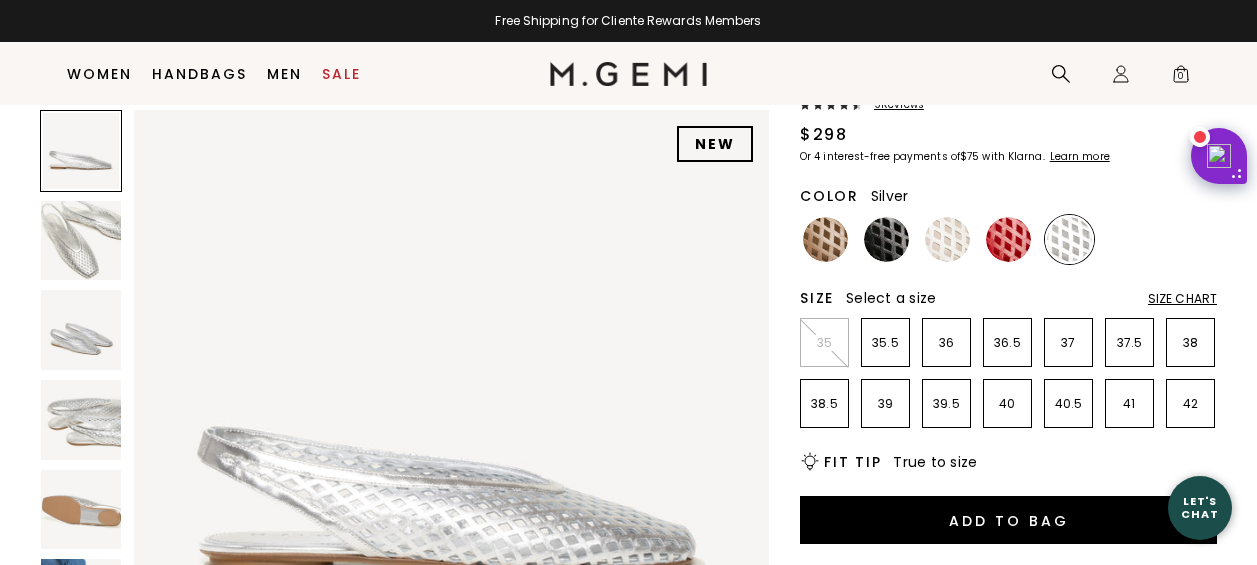 scroll, scrollTop: 0, scrollLeft: 0, axis: both 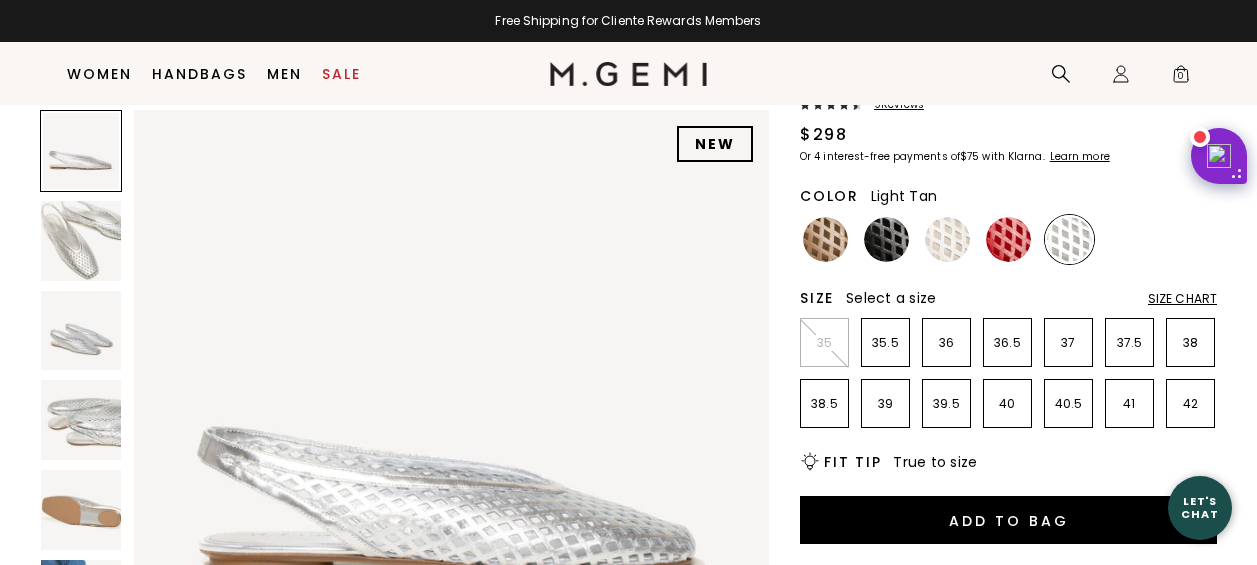 click at bounding box center (825, 239) 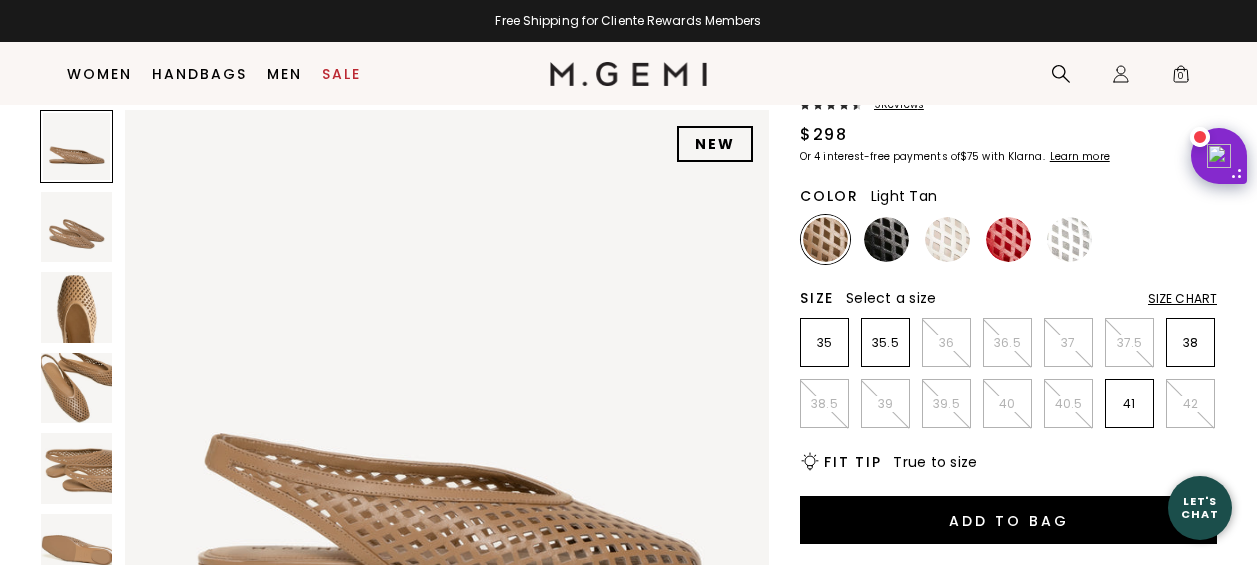 scroll, scrollTop: 0, scrollLeft: 0, axis: both 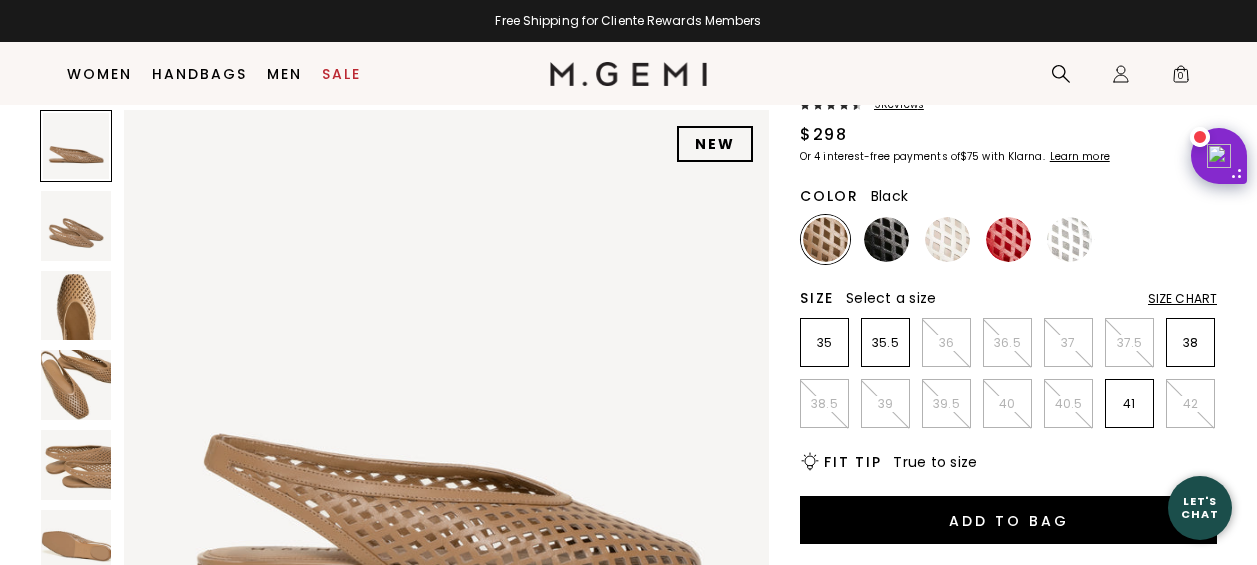 click at bounding box center (886, 239) 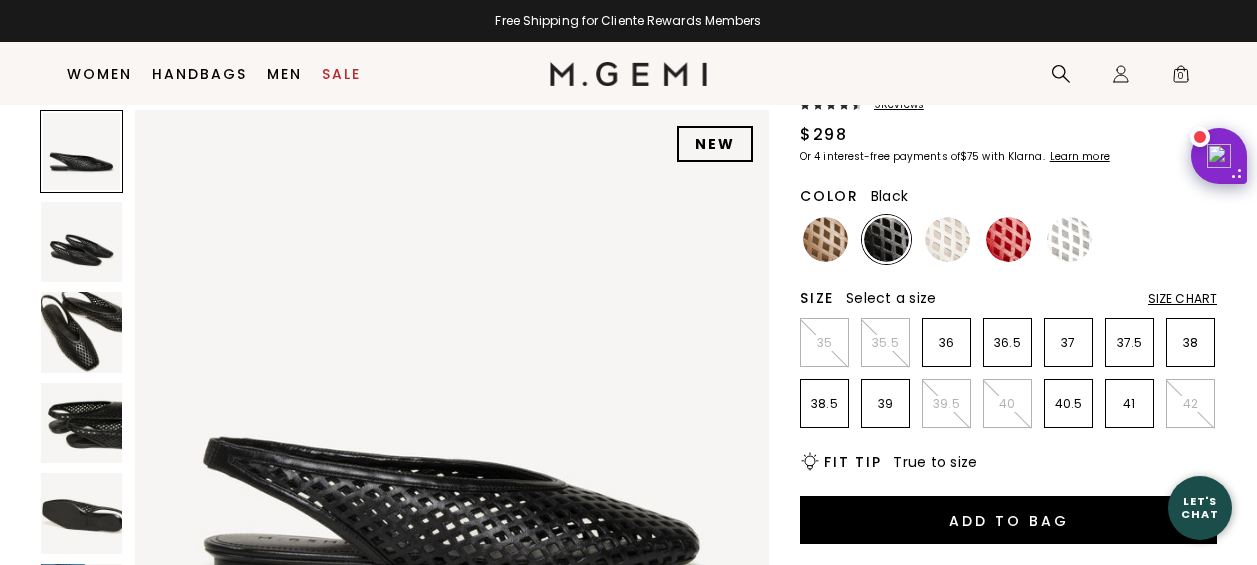 scroll, scrollTop: 0, scrollLeft: 0, axis: both 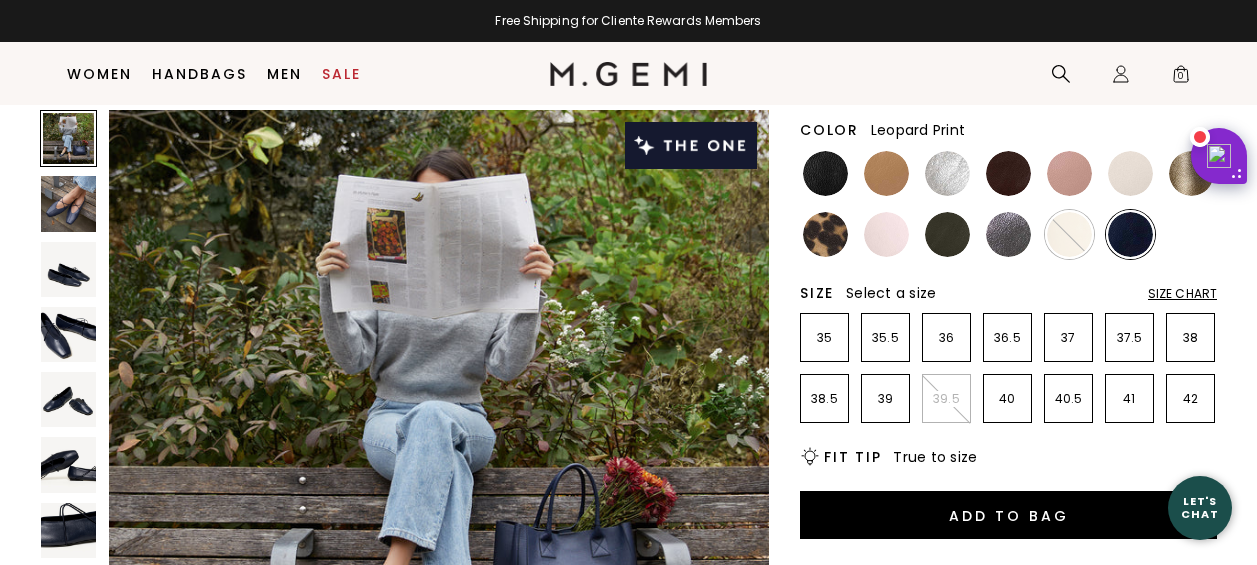 click at bounding box center (825, 234) 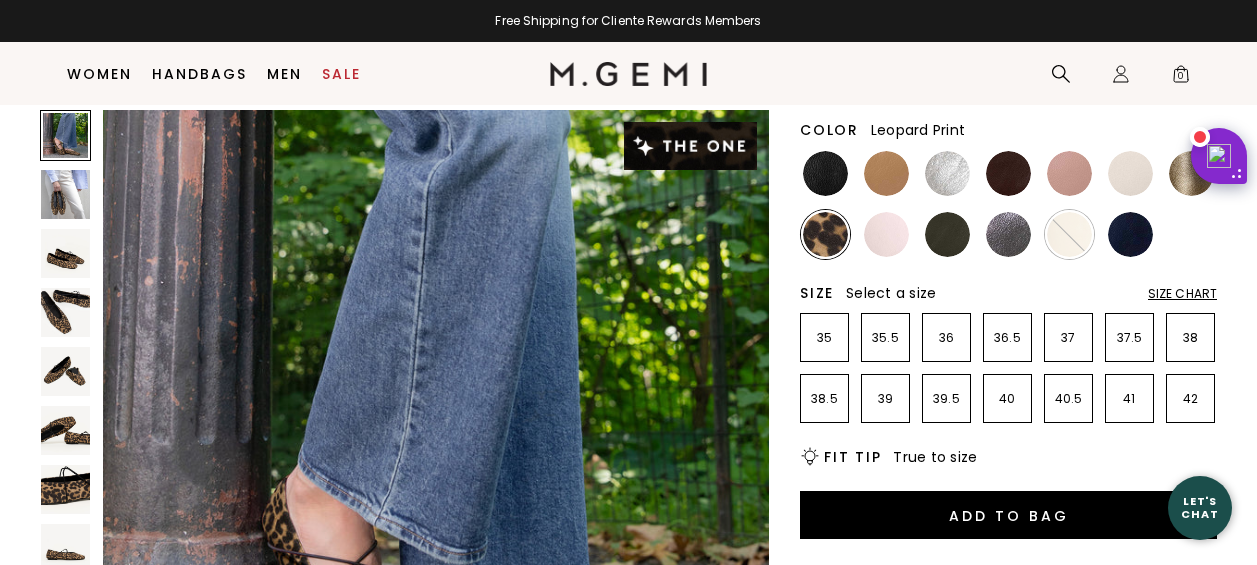 scroll, scrollTop: 0, scrollLeft: 0, axis: both 